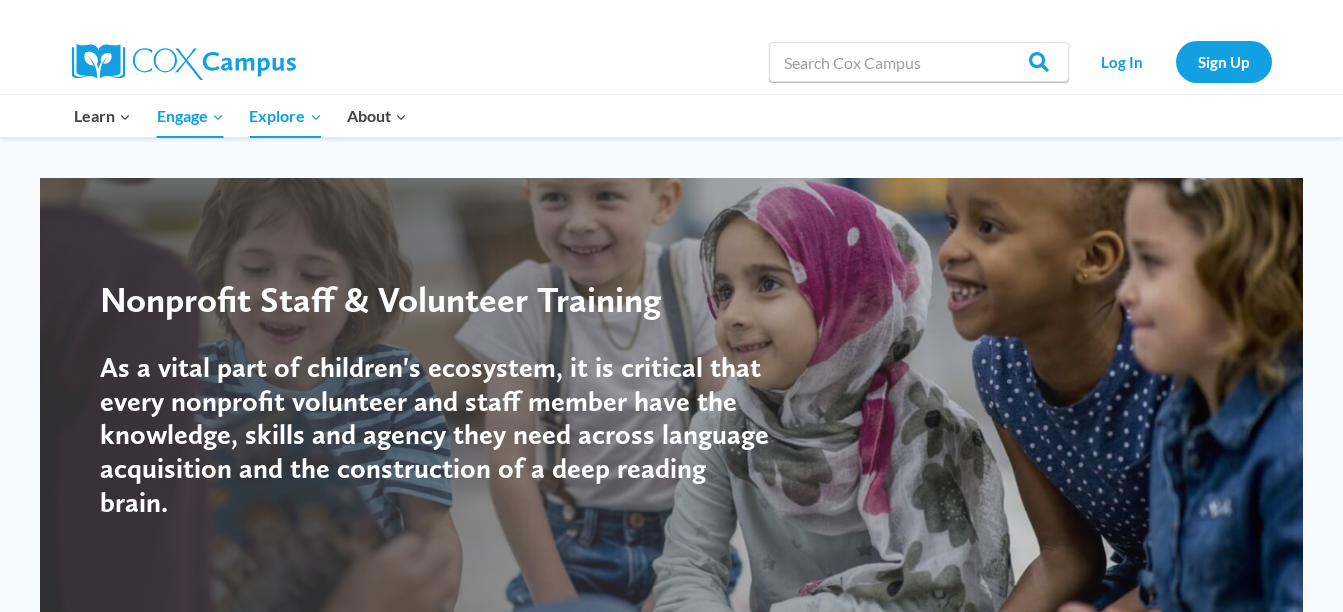 scroll, scrollTop: 0, scrollLeft: 0, axis: both 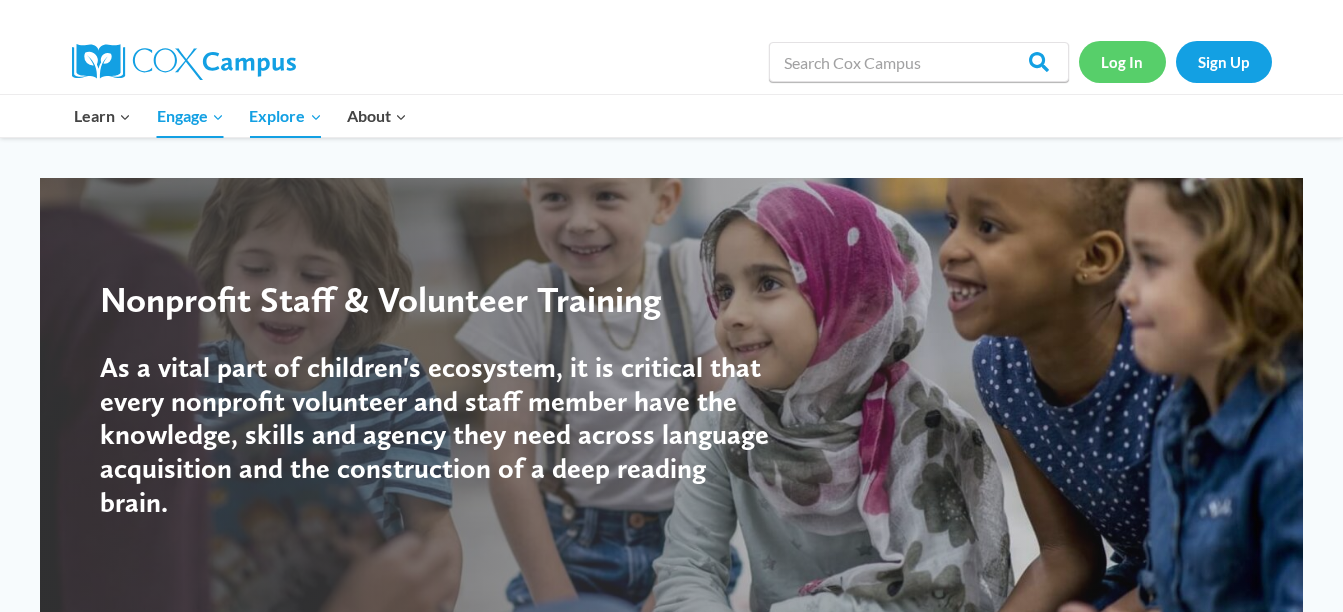 click on "Log In" at bounding box center [1122, 61] 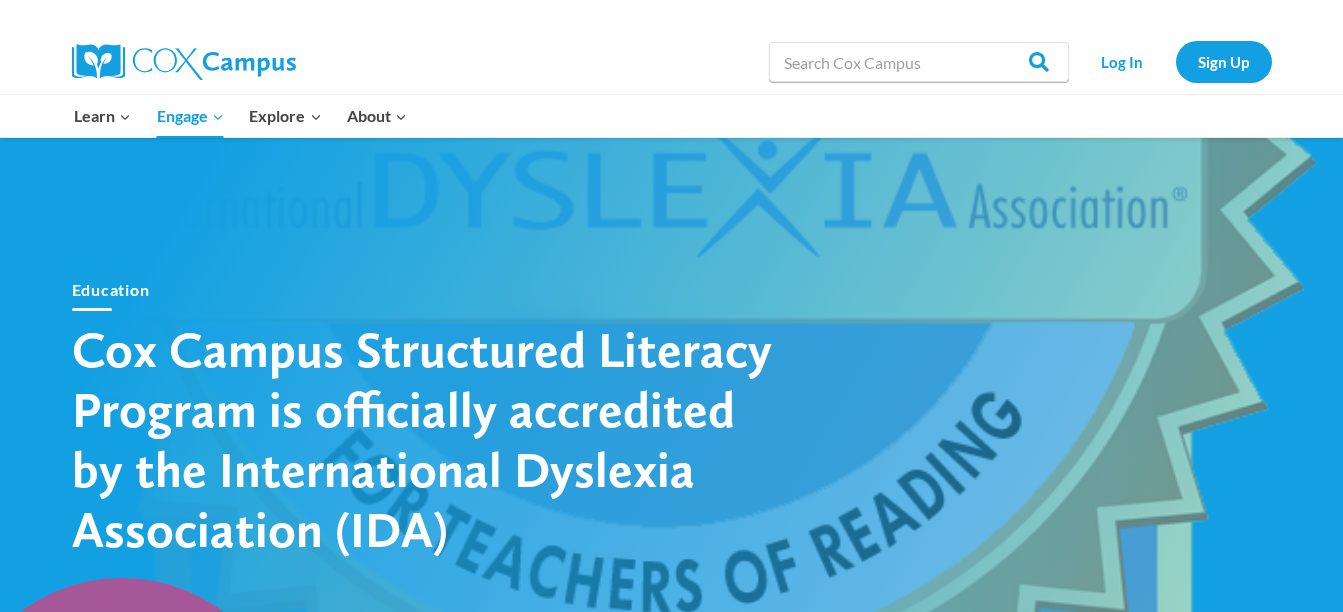 scroll, scrollTop: 0, scrollLeft: 0, axis: both 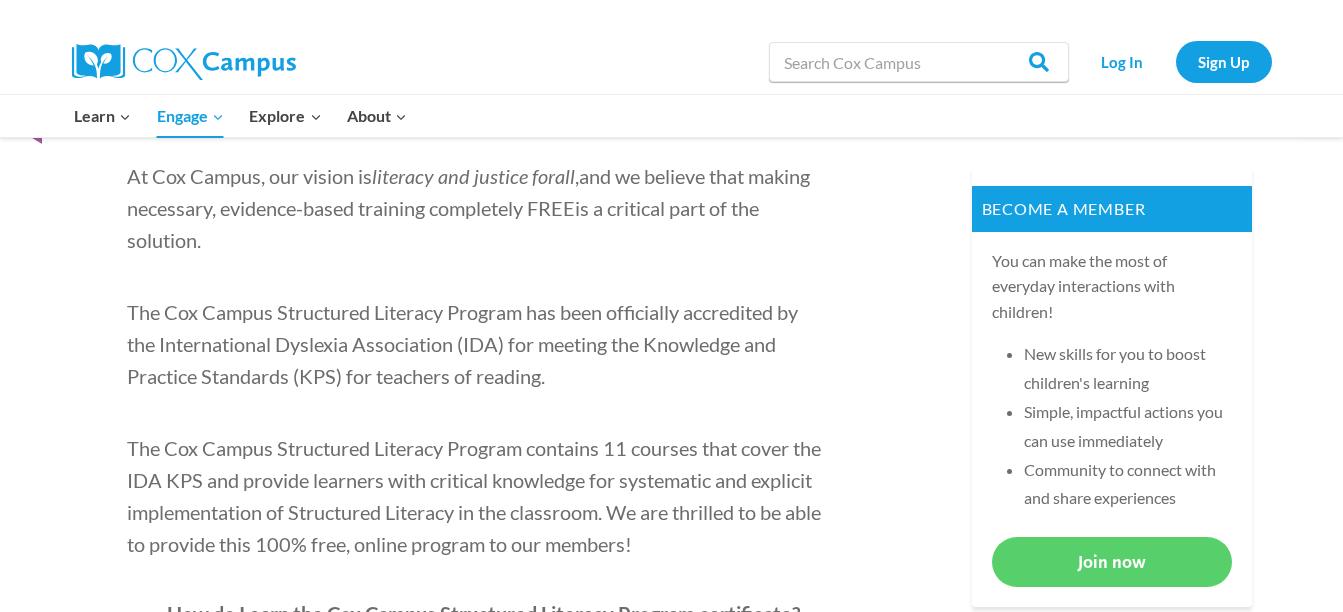 click on "Cox Campus’s Structured Literacy Program is officially accredited by the International Dyslexia Association (IDA) for meeting the Knowledge and Practice Standards (KPS) for teachers of reading.
At Cox Campus, our vision is  literacy and justice for  all ,  and we believe that making necessary, evidence-based training completely FREE  is a critical part of the solution .
The Cox Campus Structured Literacy Program has been officially accredited by the International Dyslexia Association (IDA) for meeting the Knowledge and Practice Standards (KPS) for teachers of reading.
The Cox Campus Structured Literacy Program contains 11 courses that cover the IDA KPS and provide learners with critical knowledge for systematic and explicit implementation of Structured Literacy in the classroom. We are thrilled to be able to provide this 100% free, online program to our members!
How do I earn the Cox Campus Structured Literacy Program certificate?
. This includes:" at bounding box center (477, 1445) 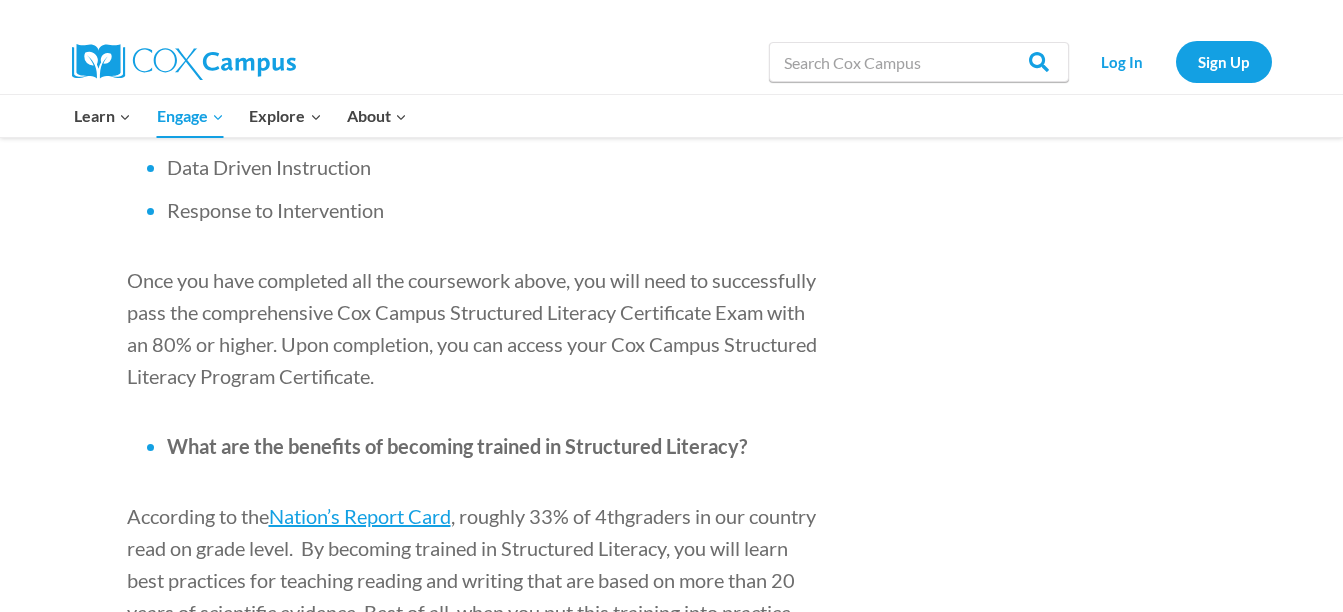 scroll, scrollTop: 1793, scrollLeft: 0, axis: vertical 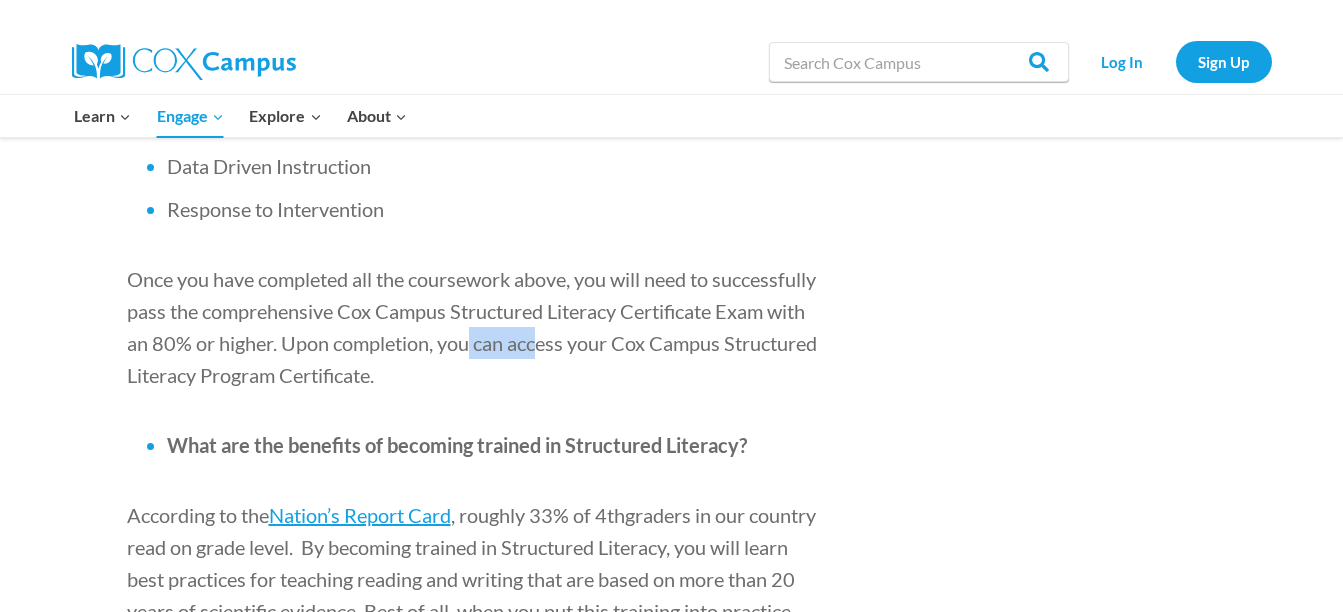 drag, startPoint x: 467, startPoint y: 355, endPoint x: 532, endPoint y: 362, distance: 65.37584 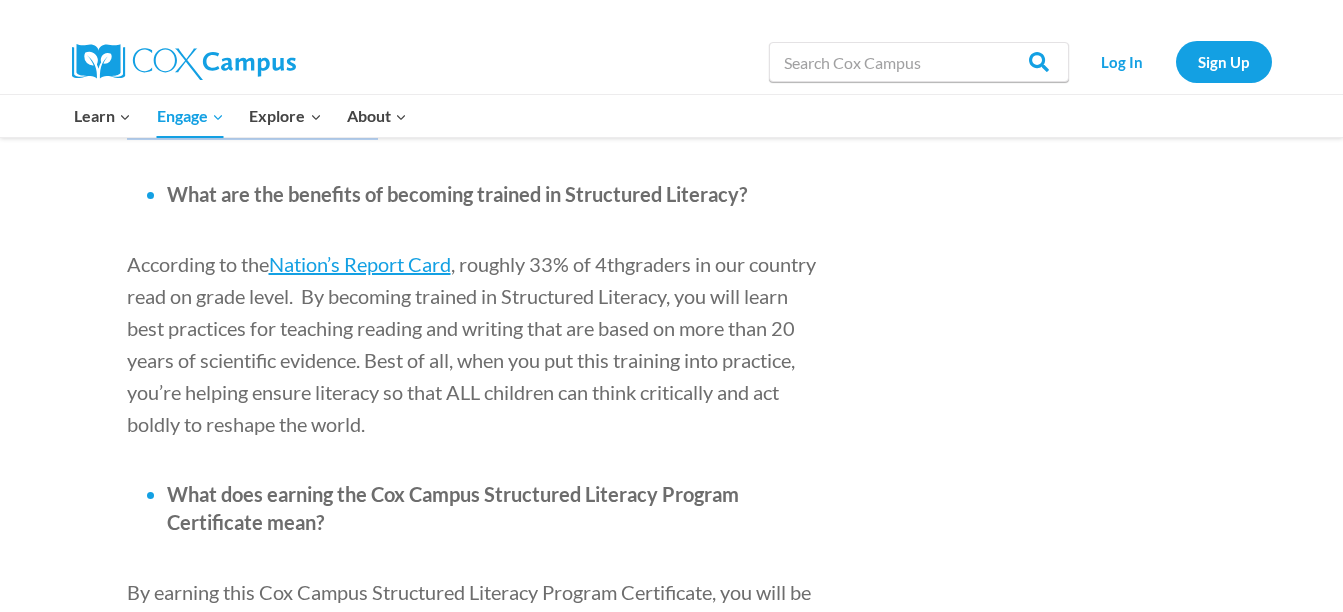 scroll, scrollTop: 2050, scrollLeft: 0, axis: vertical 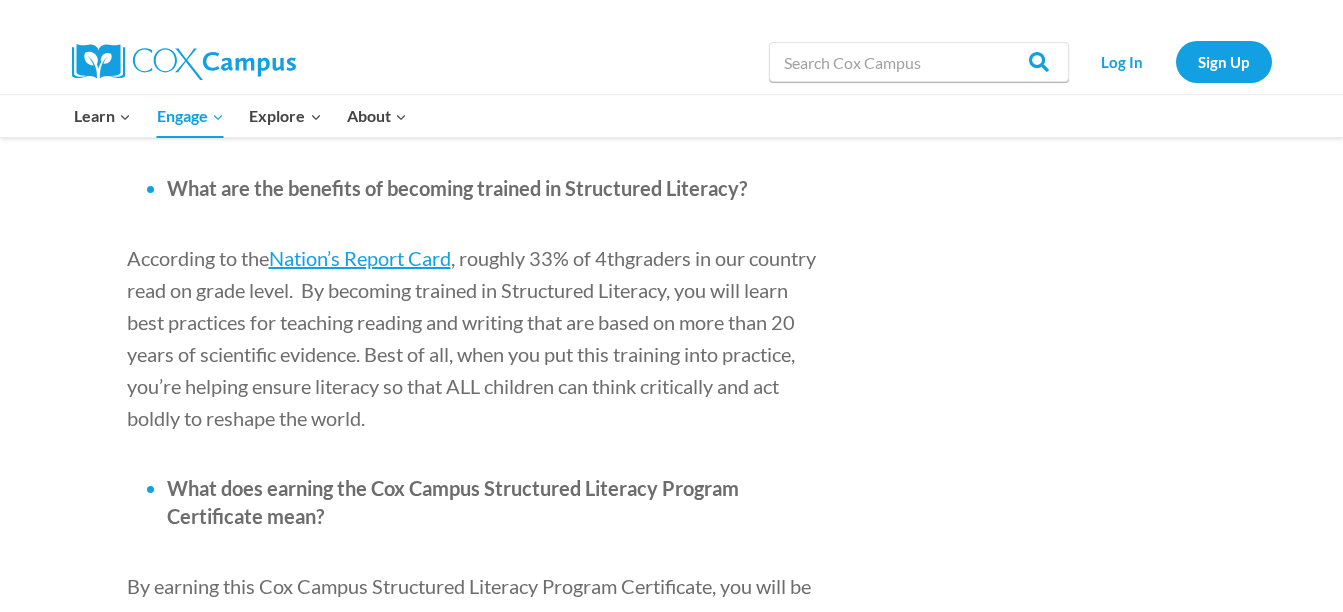drag, startPoint x: 730, startPoint y: 405, endPoint x: 591, endPoint y: 420, distance: 139.807 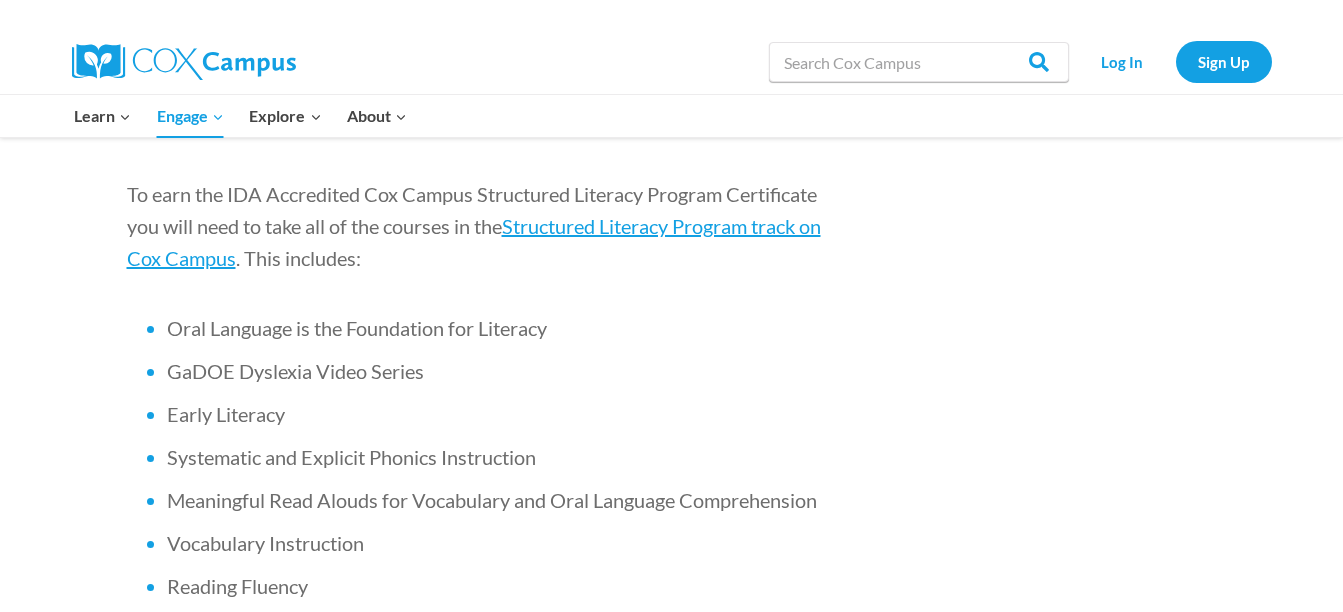 scroll, scrollTop: 1242, scrollLeft: 0, axis: vertical 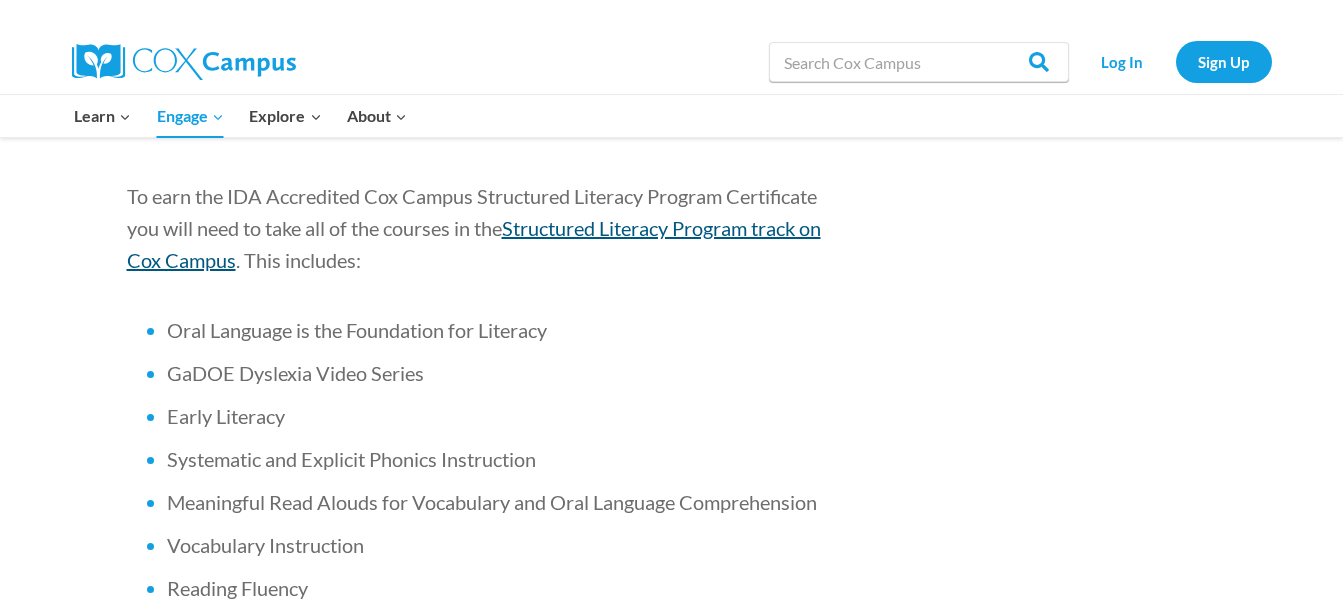 click on "Structured Literacy Program track on Cox Campus" at bounding box center (474, 244) 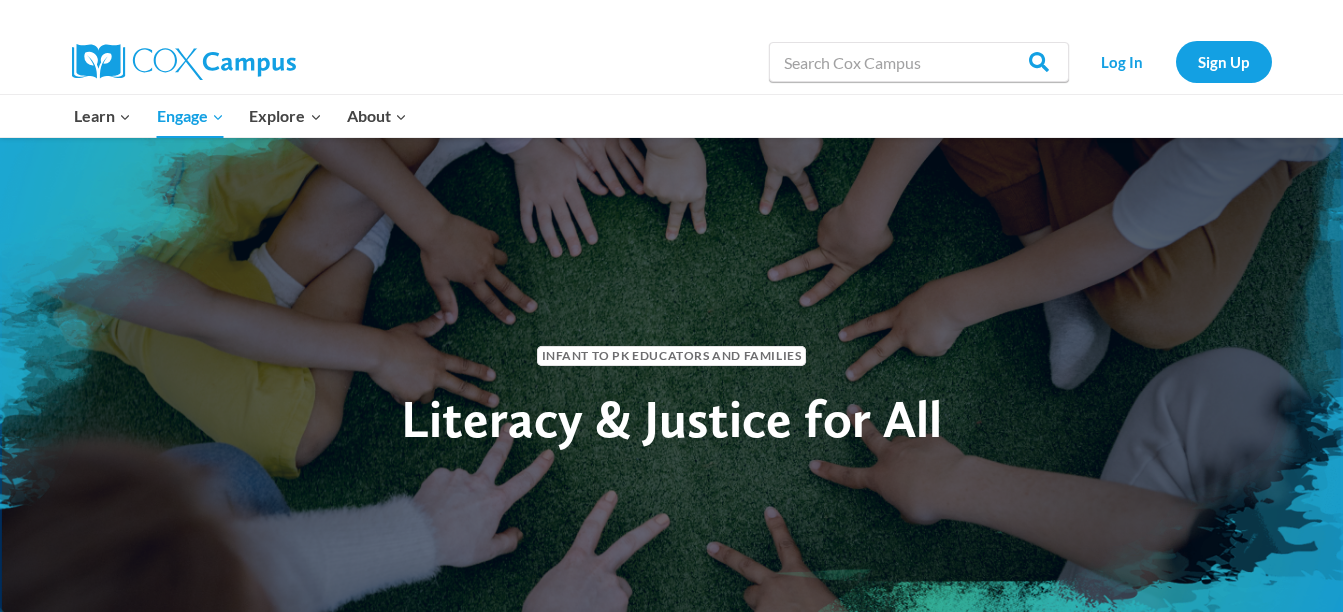 scroll, scrollTop: 149, scrollLeft: 0, axis: vertical 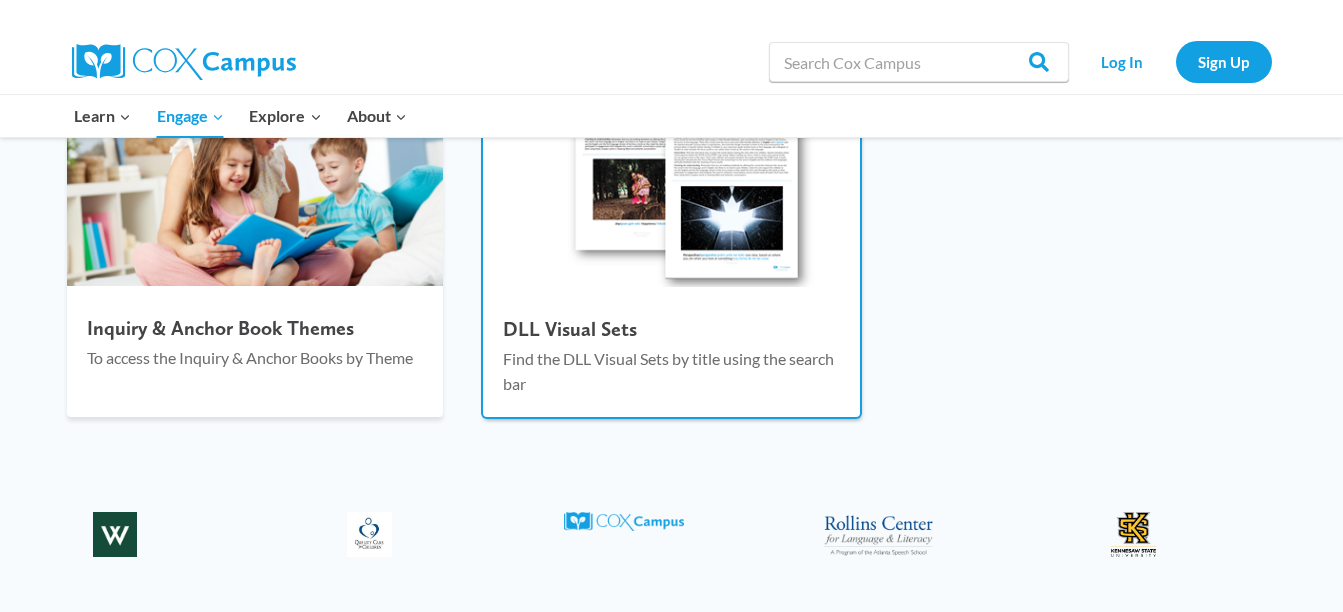 drag, startPoint x: 0, startPoint y: 0, endPoint x: 664, endPoint y: 282, distance: 721.4014 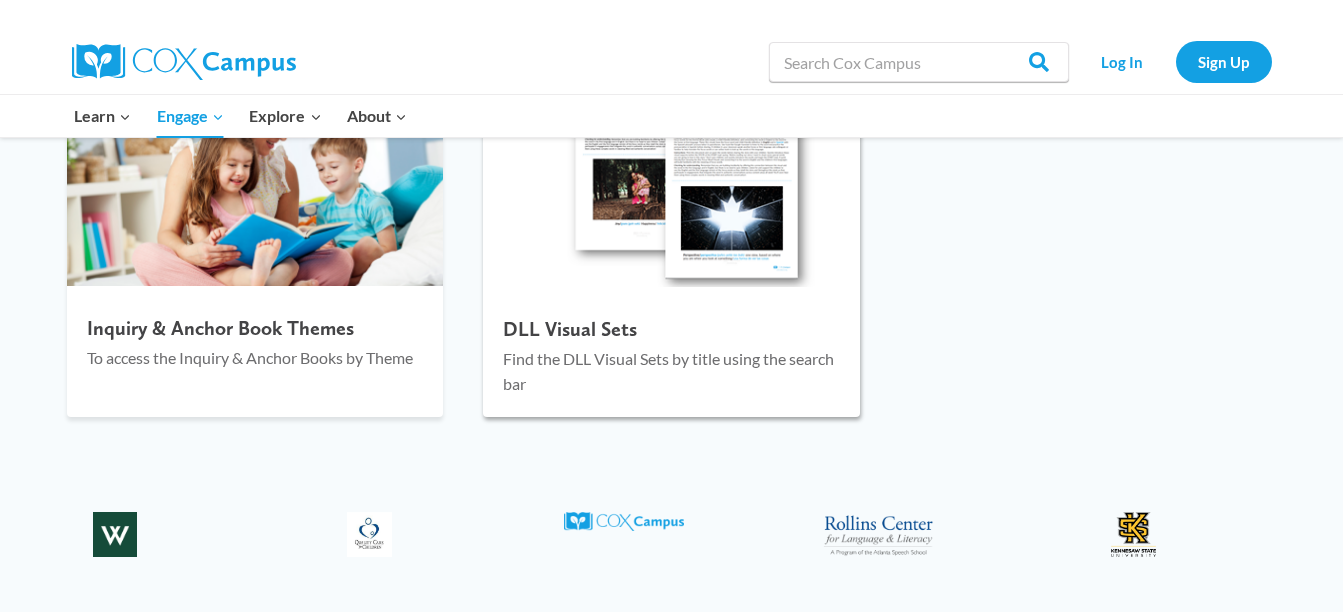 scroll, scrollTop: 2538, scrollLeft: 0, axis: vertical 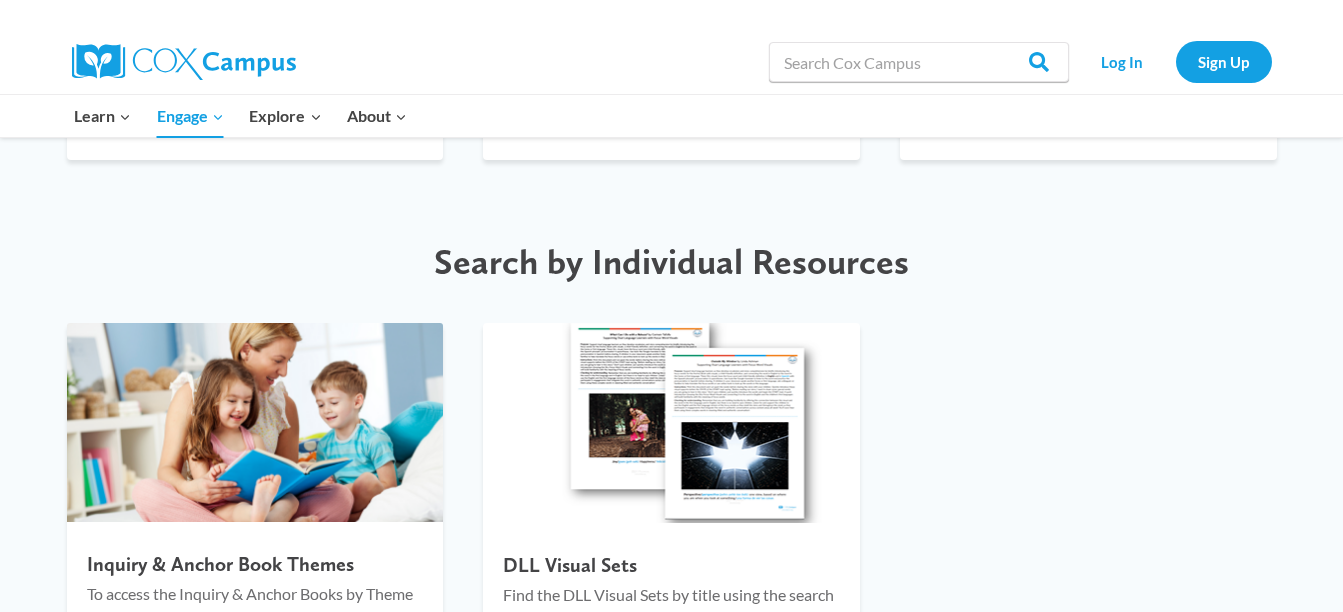 drag, startPoint x: 562, startPoint y: 307, endPoint x: 1126, endPoint y: 277, distance: 564.7973 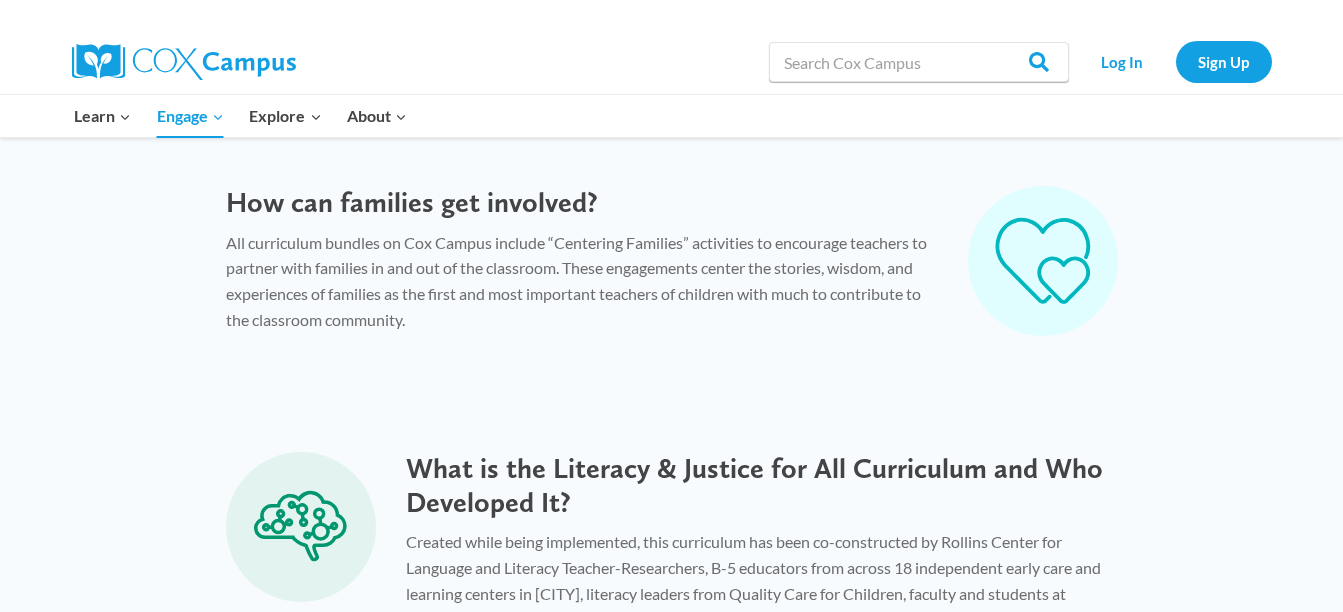 scroll, scrollTop: 1244, scrollLeft: 0, axis: vertical 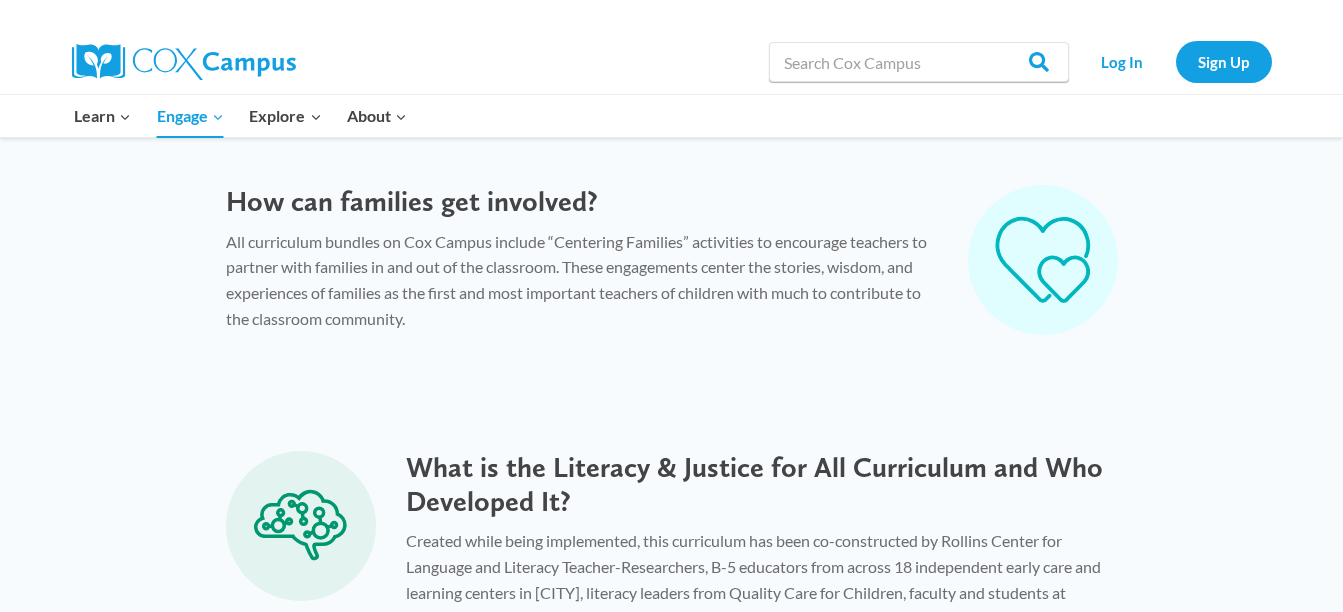drag, startPoint x: 1122, startPoint y: 359, endPoint x: 919, endPoint y: 375, distance: 203.62956 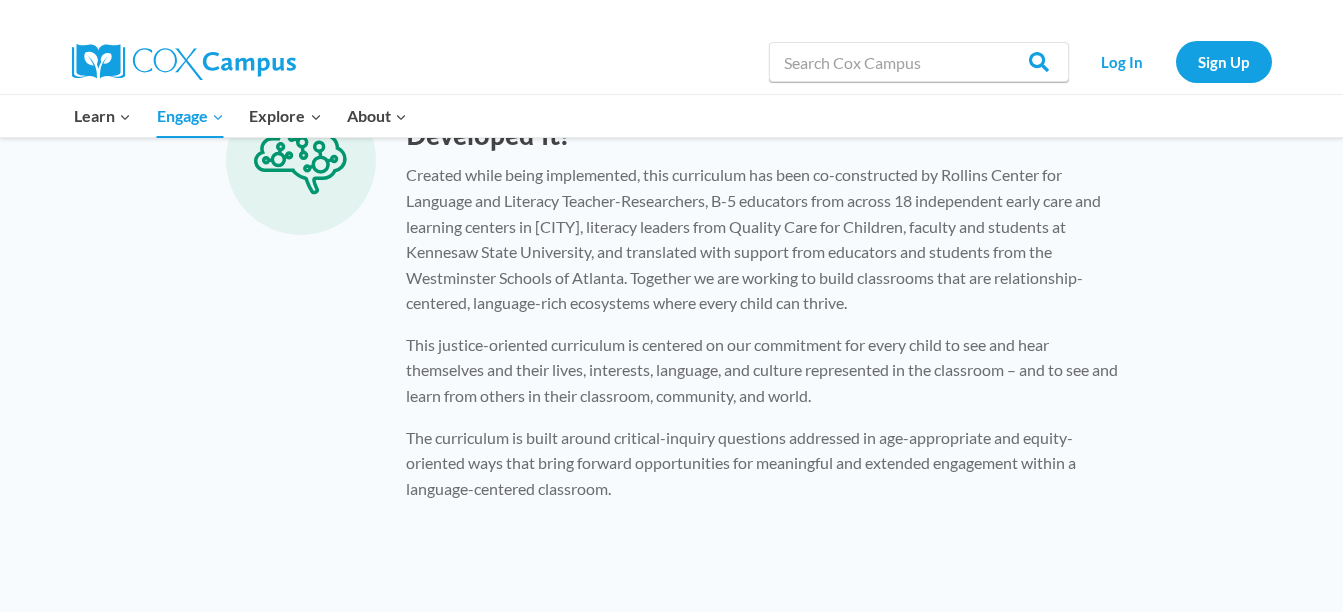 scroll, scrollTop: 1611, scrollLeft: 0, axis: vertical 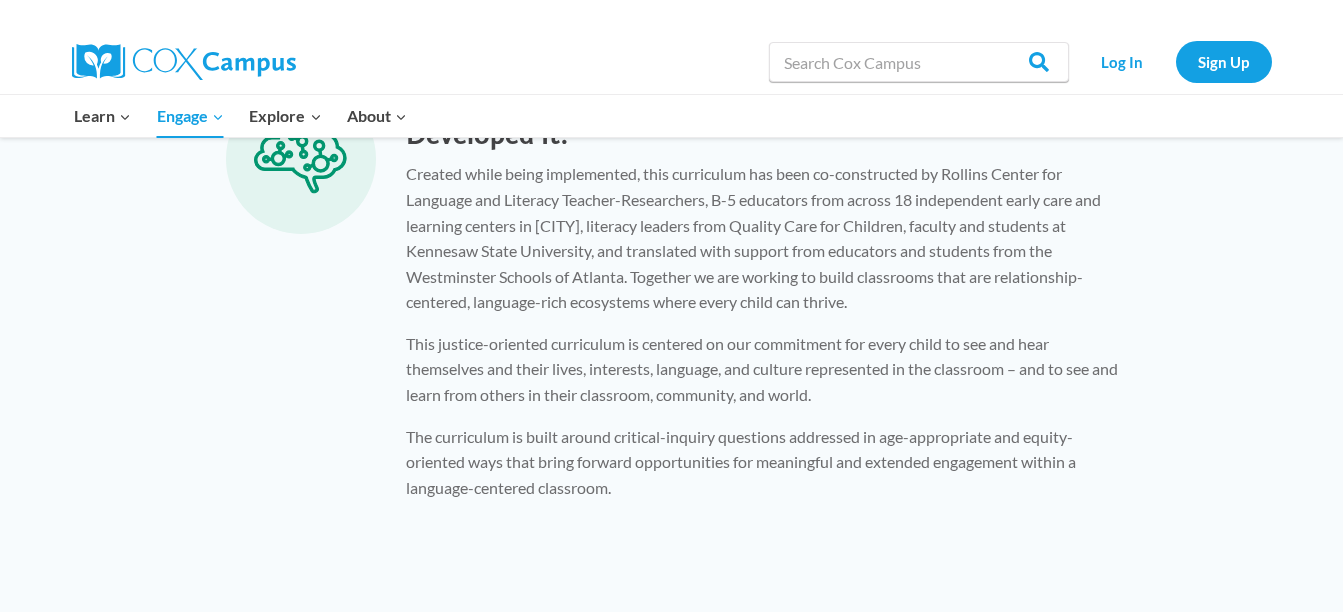 click on "How can educators and their directors get involved?
Join Cox Campus for language and literacy courses that are free and IACET-accredited. The accompanying free downloadable resources help educators implement evidence-based practices. To further deepen your knowledge and enhance your practice, you can additionally join live “Yearlong Journey” PLCs led by the Rollins Center for Language & Literacy experts.
How can families get involved?
All curriculum bundles on Cox Campus include “Centering Families” activities to encourage teachers to partner with families in and out of the classroom. These engagements center the stories, wisdom, and experiences of families as the first and most important teachers of children with much to contribute to the classroom community." at bounding box center [671, 36] 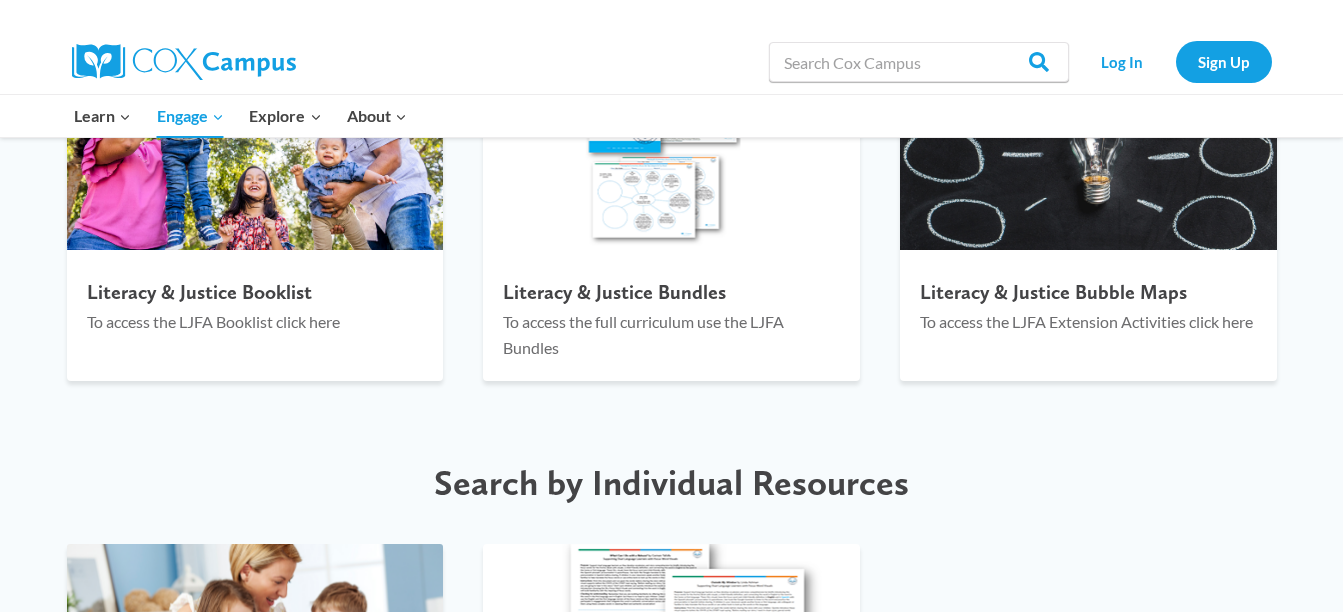 scroll, scrollTop: 2318, scrollLeft: 0, axis: vertical 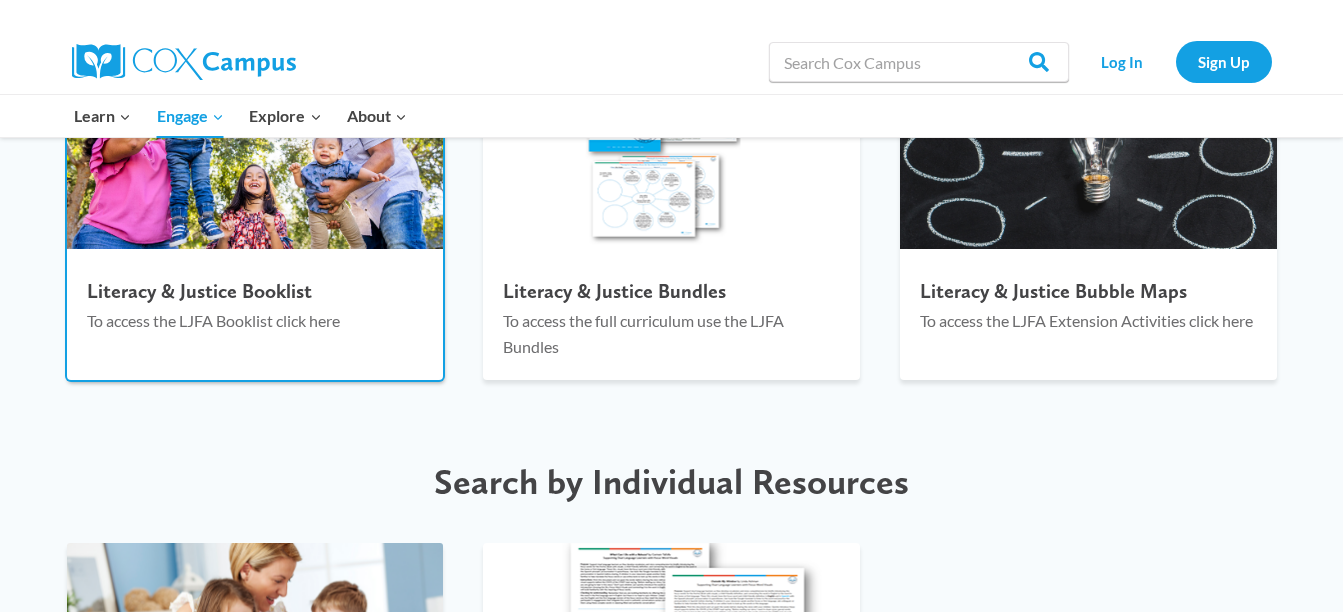 click on "To access the LJFA Booklist click here" at bounding box center [255, 321] 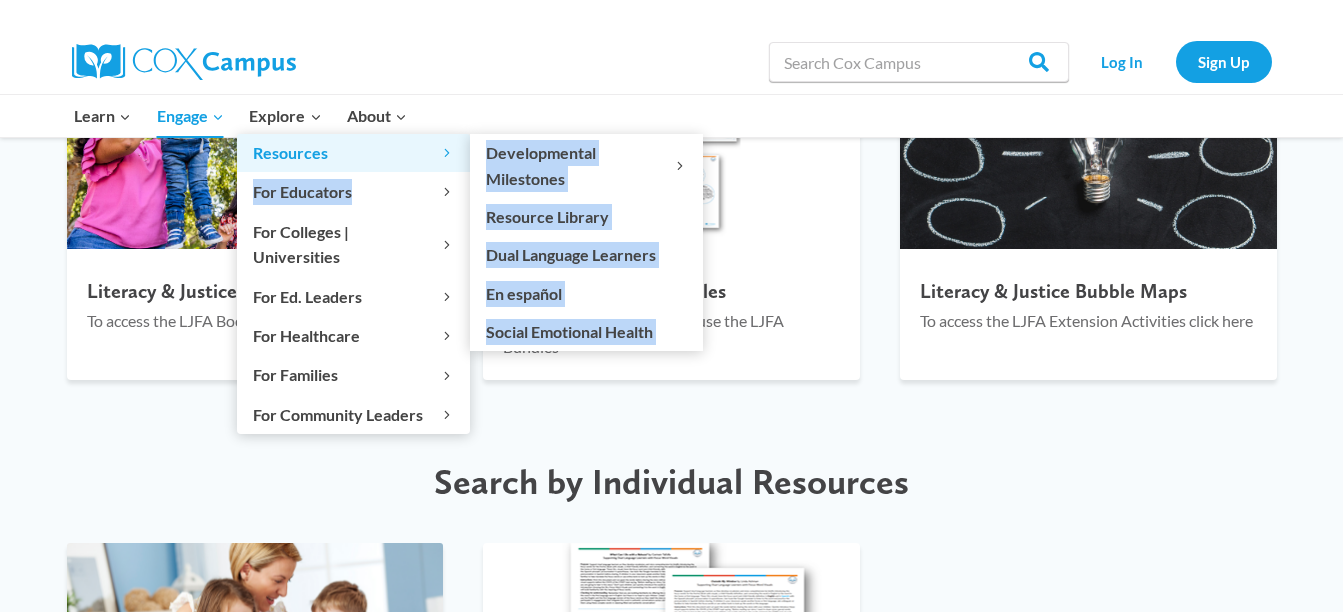 drag, startPoint x: 401, startPoint y: 173, endPoint x: 416, endPoint y: 164, distance: 17.492855 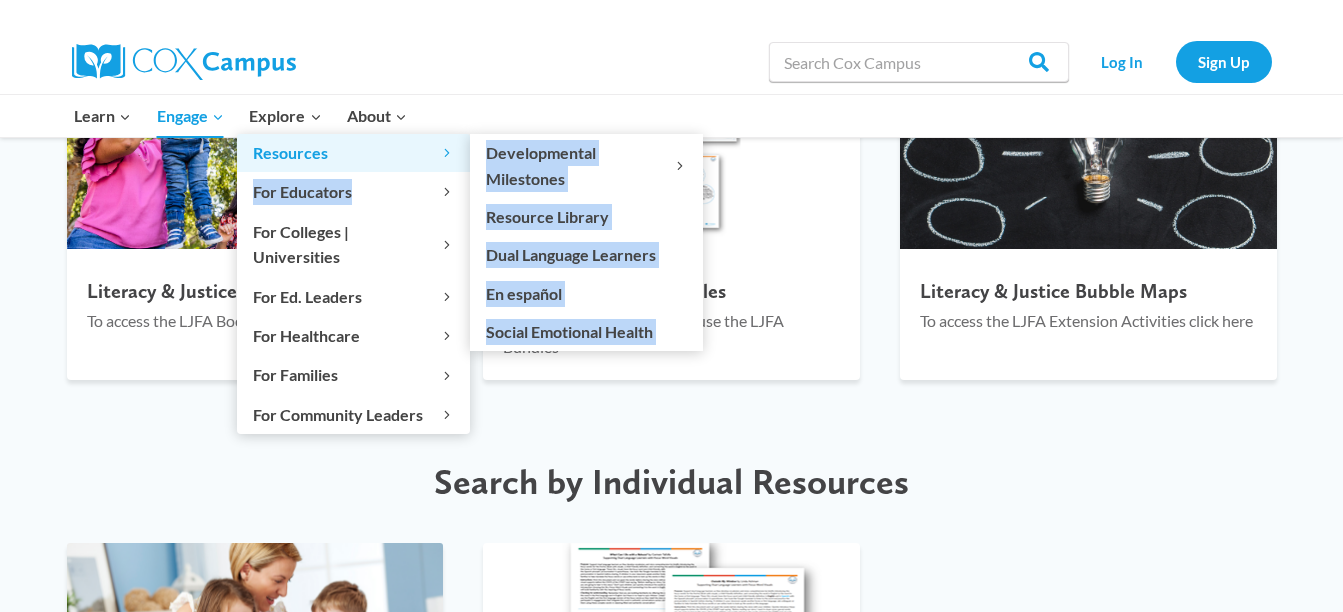 click on "Resources Expand
Developmental Milestones Expand
2 Months
4 Months
6 Months
9 Months
12 Months
18 Months
2 Years
3 Years
4 Years
5 Years
Resource Library
Dual Language Learners
En español
Social Emotional Health
For Educators Expand
Educators Overview
Social Emotional Health
For Colleges | Universities Expand
Colleges | Universities Overview
Schedule a Meeting
For Ed. Leaders Expand
Ed. Leaders Overview
Contact Us
For Healthcare Expand
Talk with Me Baby for Birthing Centers
Hearing Health
Developmental Milestones
Resources
For Families Expand
Families Overview
Video Learning Expand
Toddlers
Preschool & Pre-K
K-1st Grade
2nd-3rd Grade
Explore All
Resources & Activities Expand
Activity Ideas
Downloadable Resources" at bounding box center [353, 284] 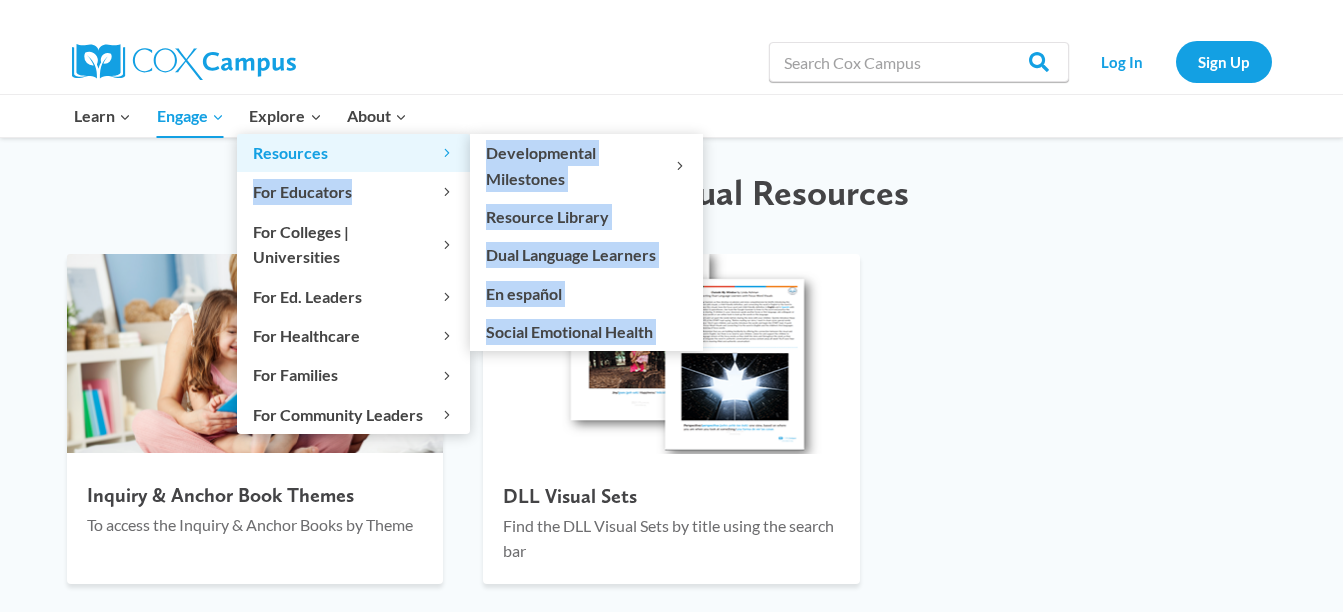 scroll, scrollTop: 2608, scrollLeft: 0, axis: vertical 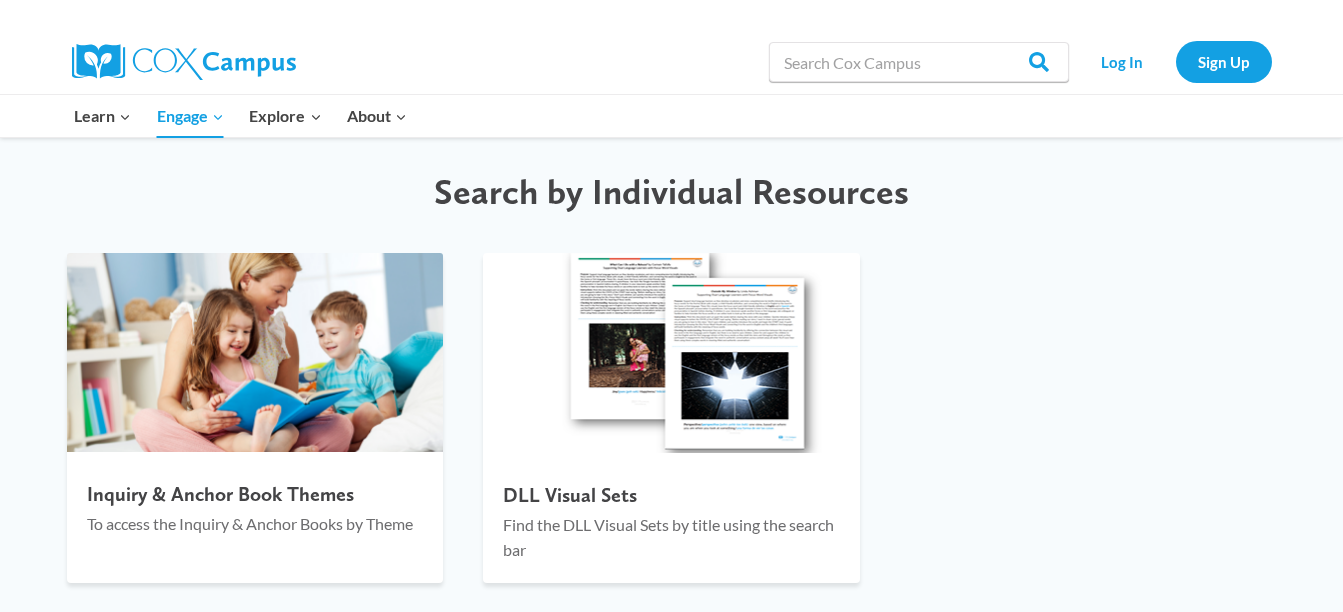 drag, startPoint x: 416, startPoint y: 164, endPoint x: 644, endPoint y: 195, distance: 230.09781 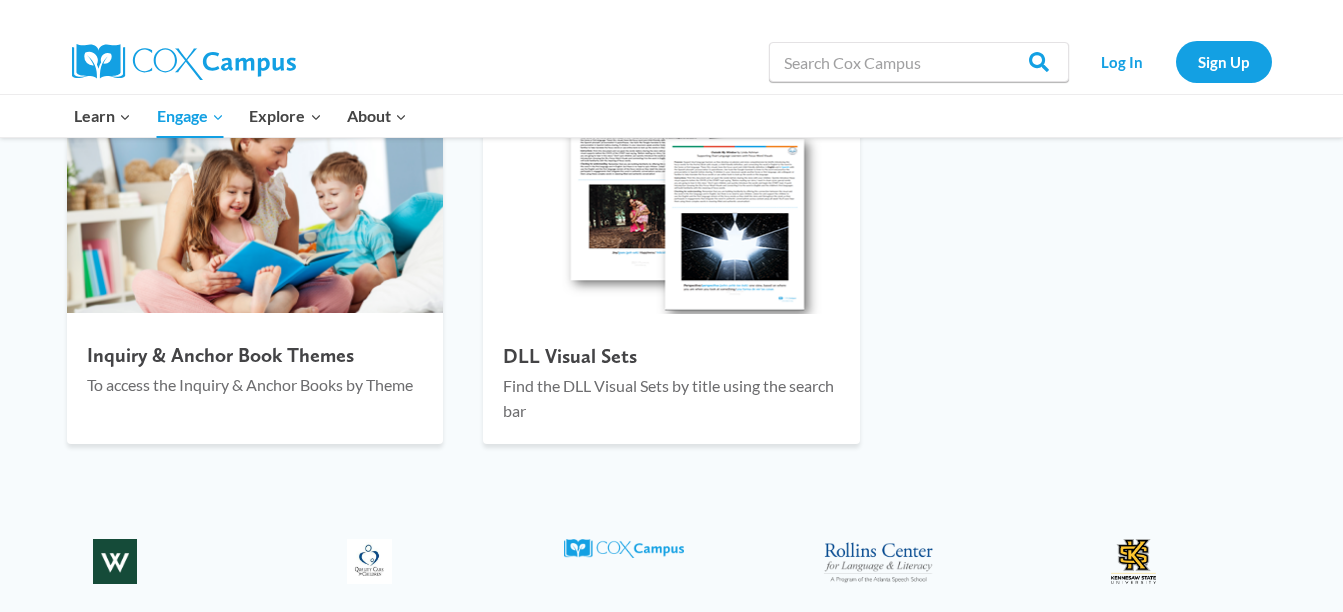 scroll, scrollTop: 2748, scrollLeft: 0, axis: vertical 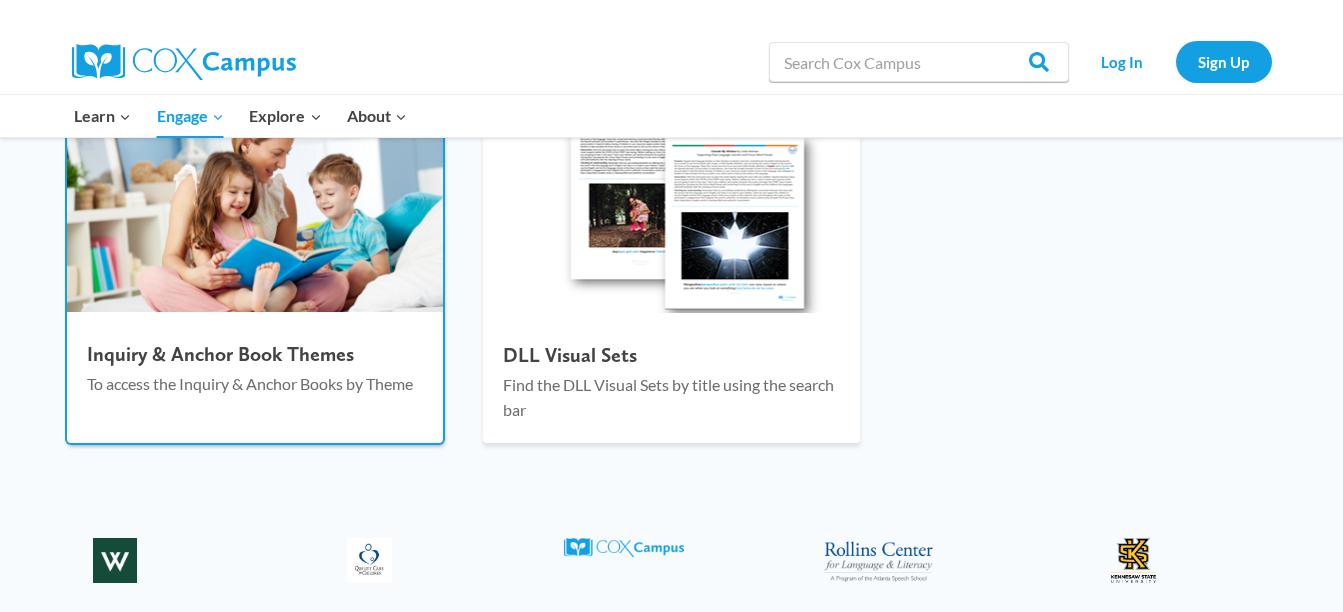 click on "To access the Inquiry & Anchor Books by Theme" at bounding box center [255, 384] 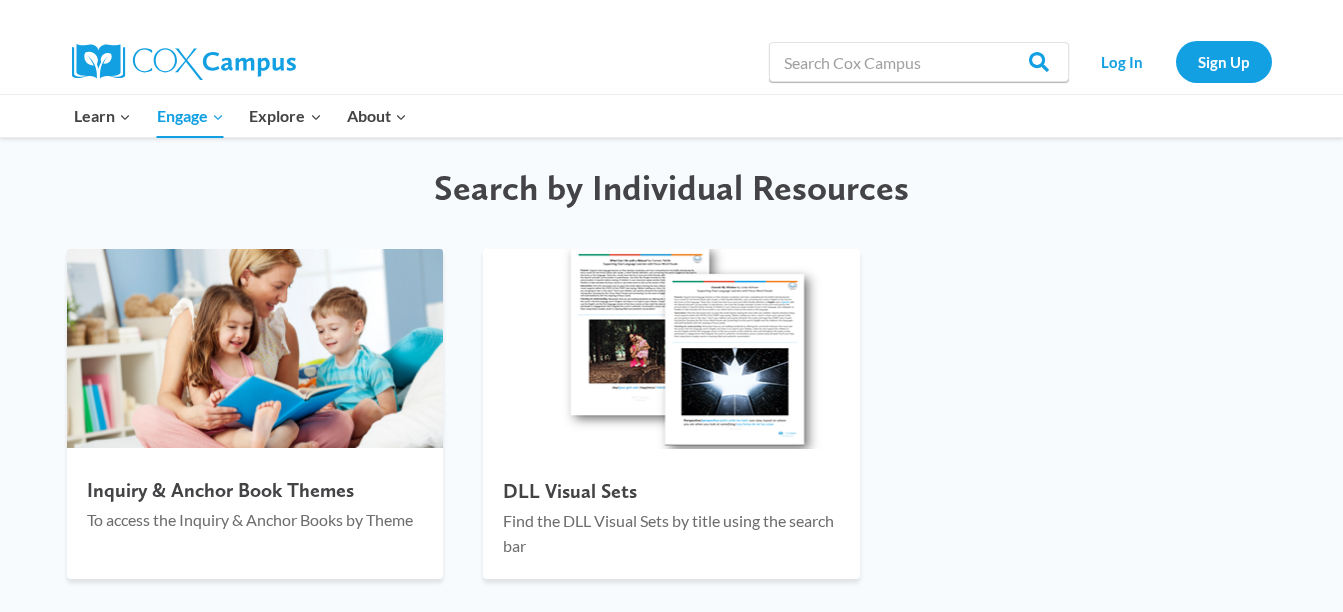 scroll, scrollTop: 2611, scrollLeft: 0, axis: vertical 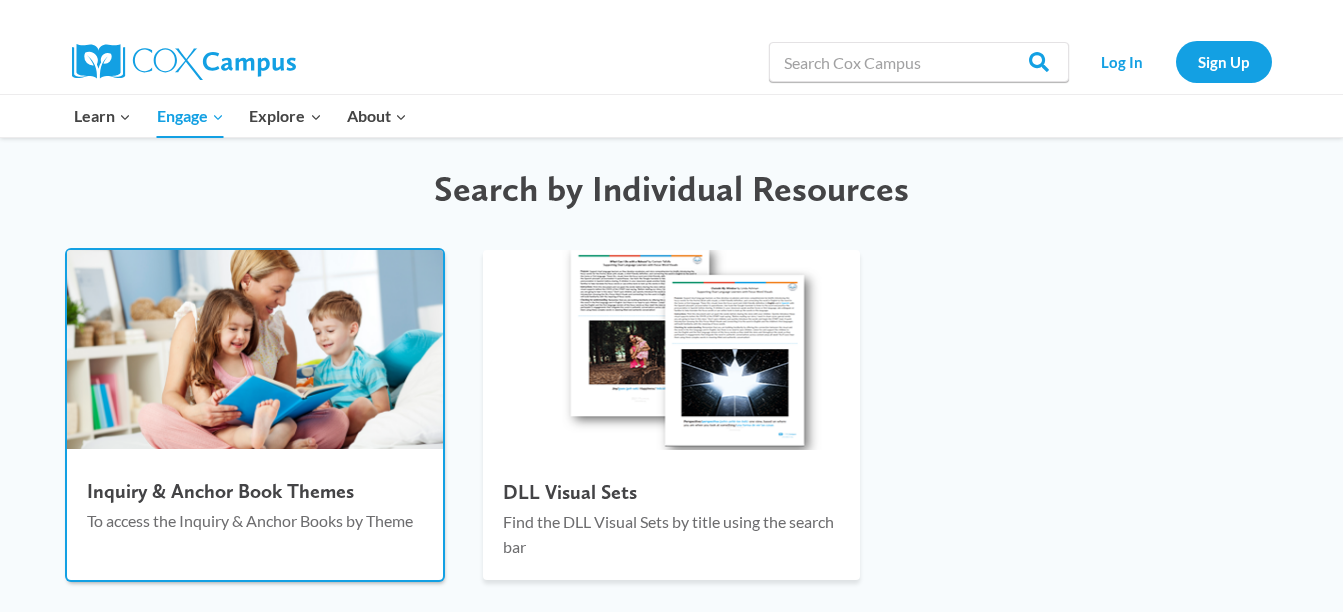 click on "Inquiry & Anchor Book Themes" at bounding box center [255, 491] 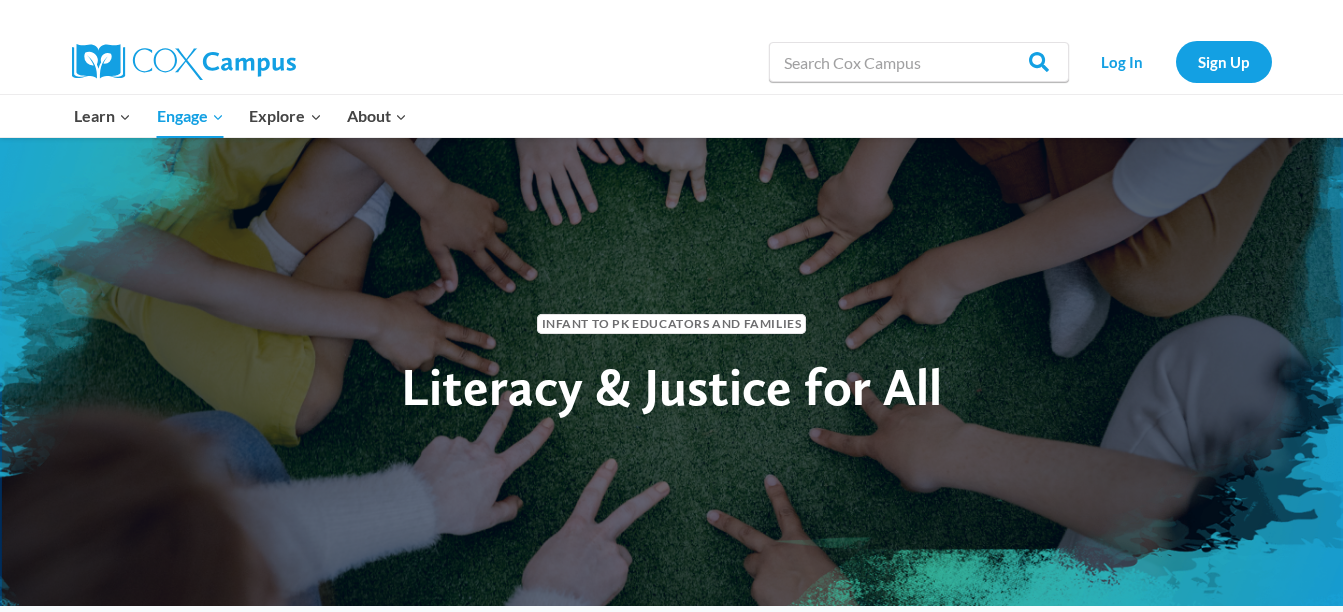 scroll, scrollTop: 31, scrollLeft: 0, axis: vertical 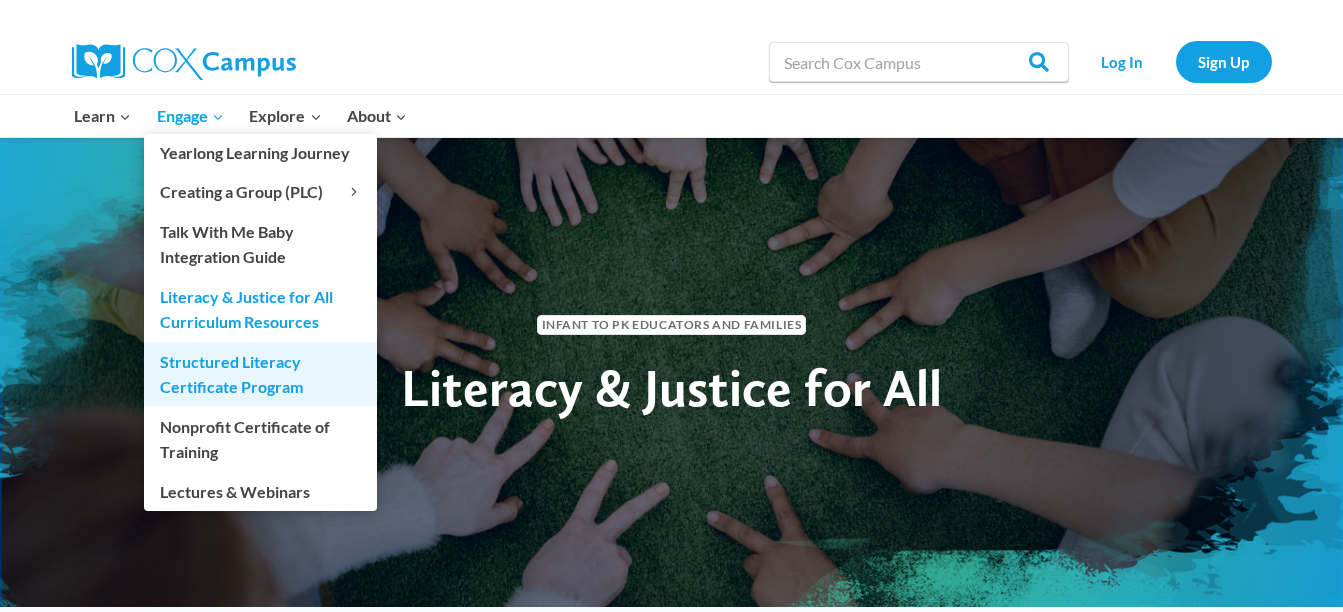 click on "Structured Literacy Certificate Program" at bounding box center (260, 374) 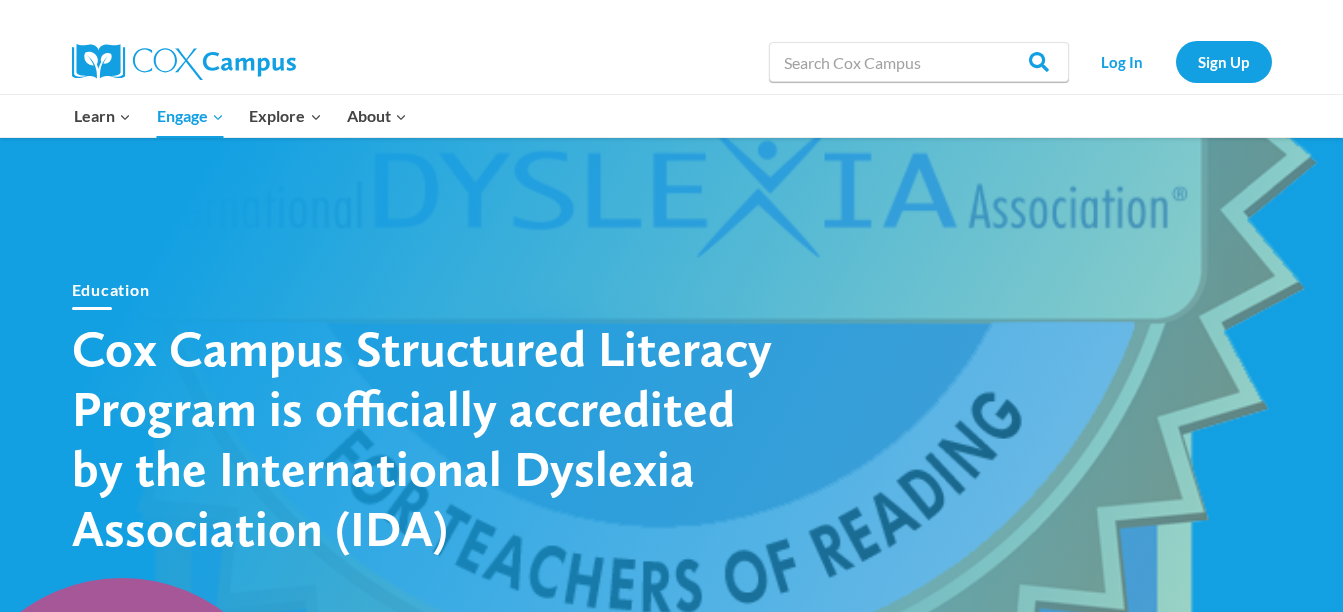 scroll, scrollTop: 0, scrollLeft: 0, axis: both 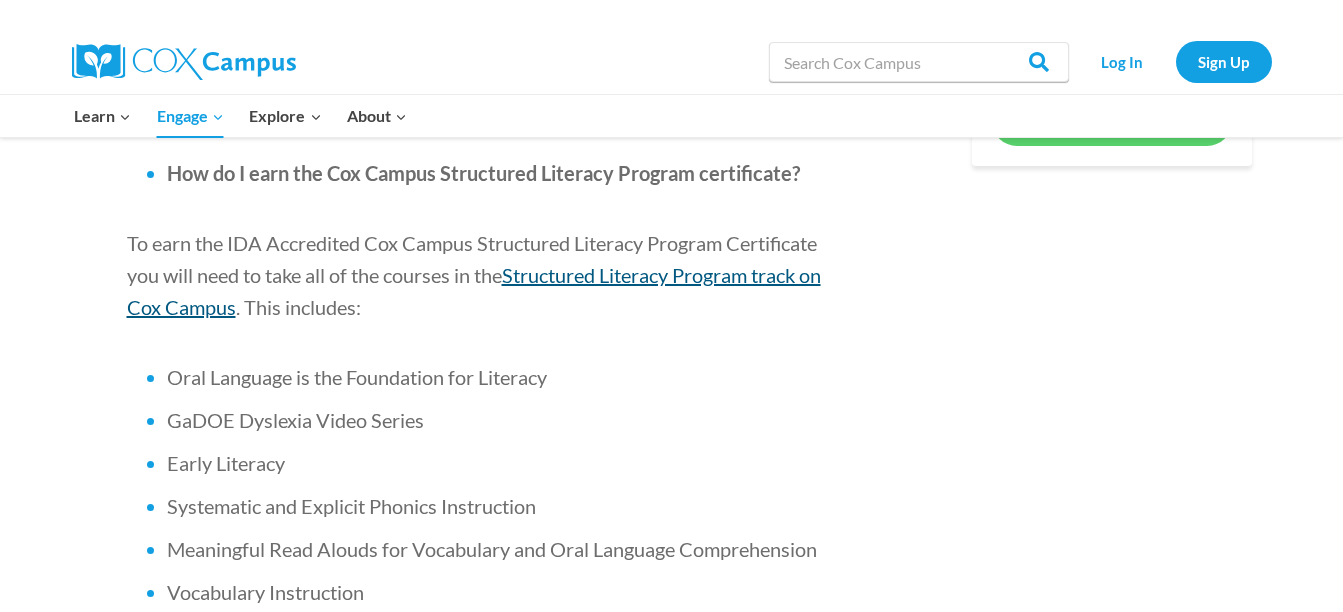 click on "Structured Literacy Program track on Cox Campus" at bounding box center (474, 291) 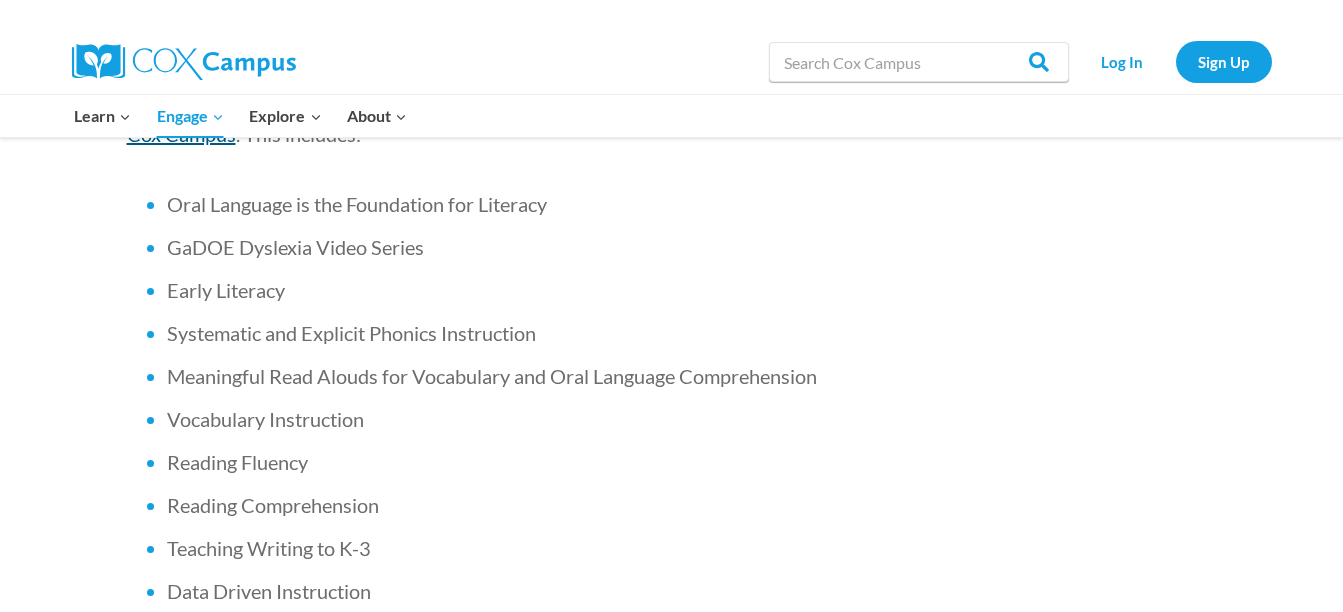 scroll, scrollTop: 1247, scrollLeft: 0, axis: vertical 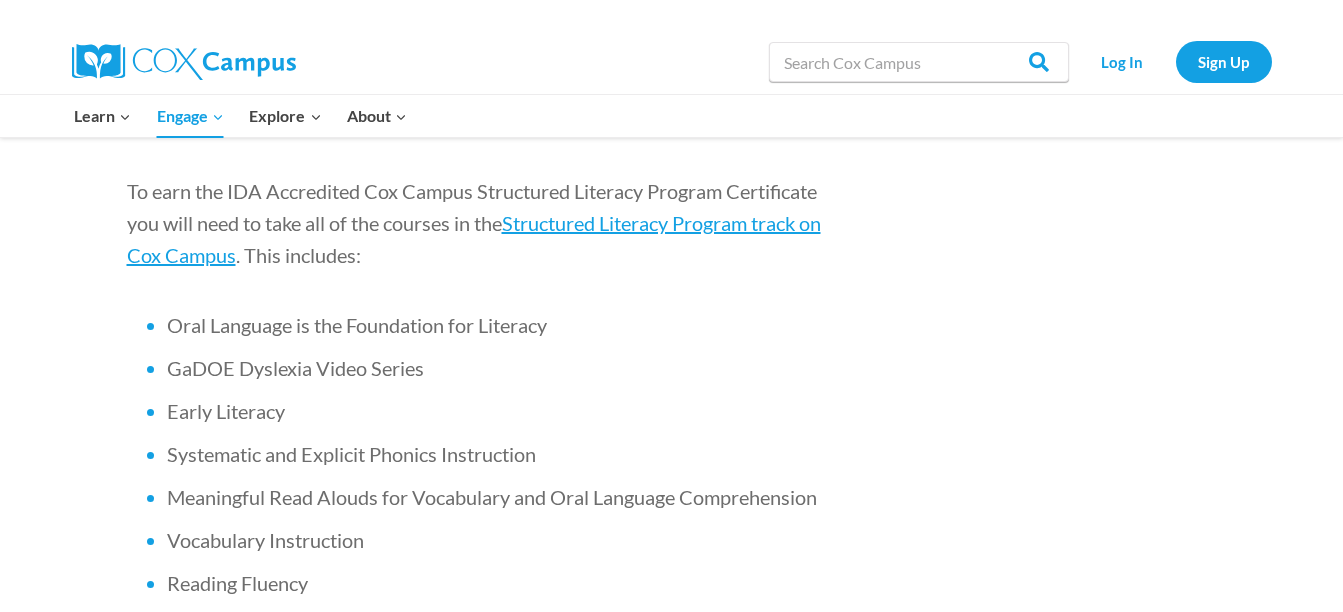 drag, startPoint x: 594, startPoint y: 301, endPoint x: 494, endPoint y: 369, distance: 120.92973 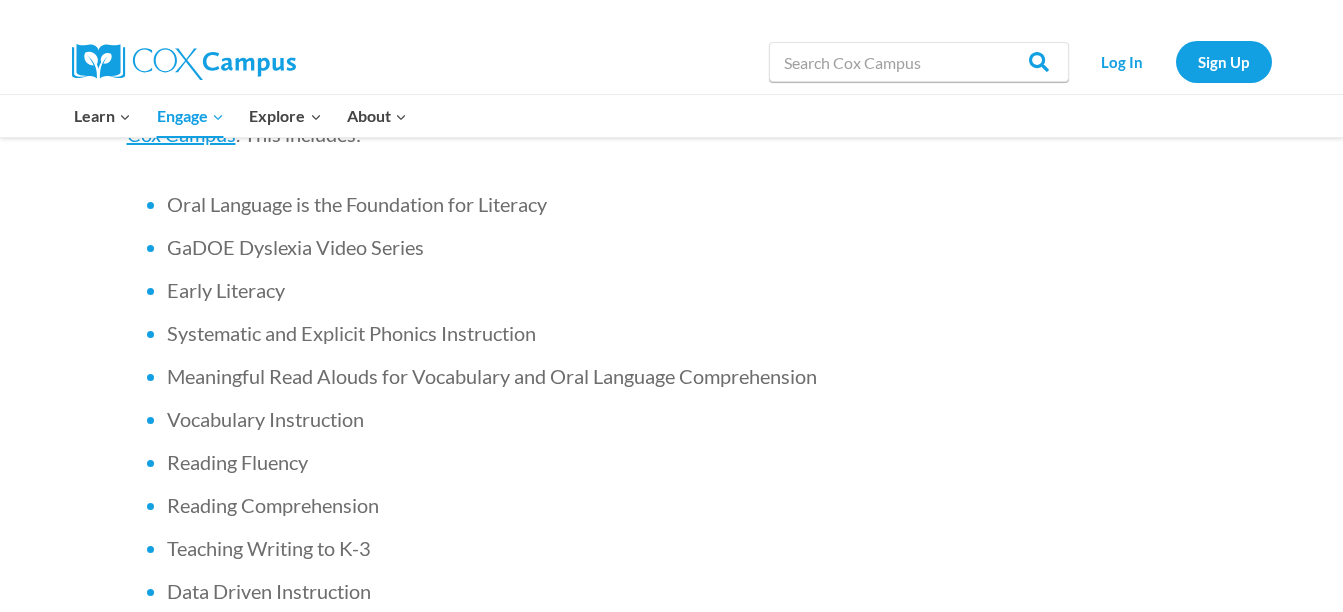 scroll, scrollTop: 1367, scrollLeft: 0, axis: vertical 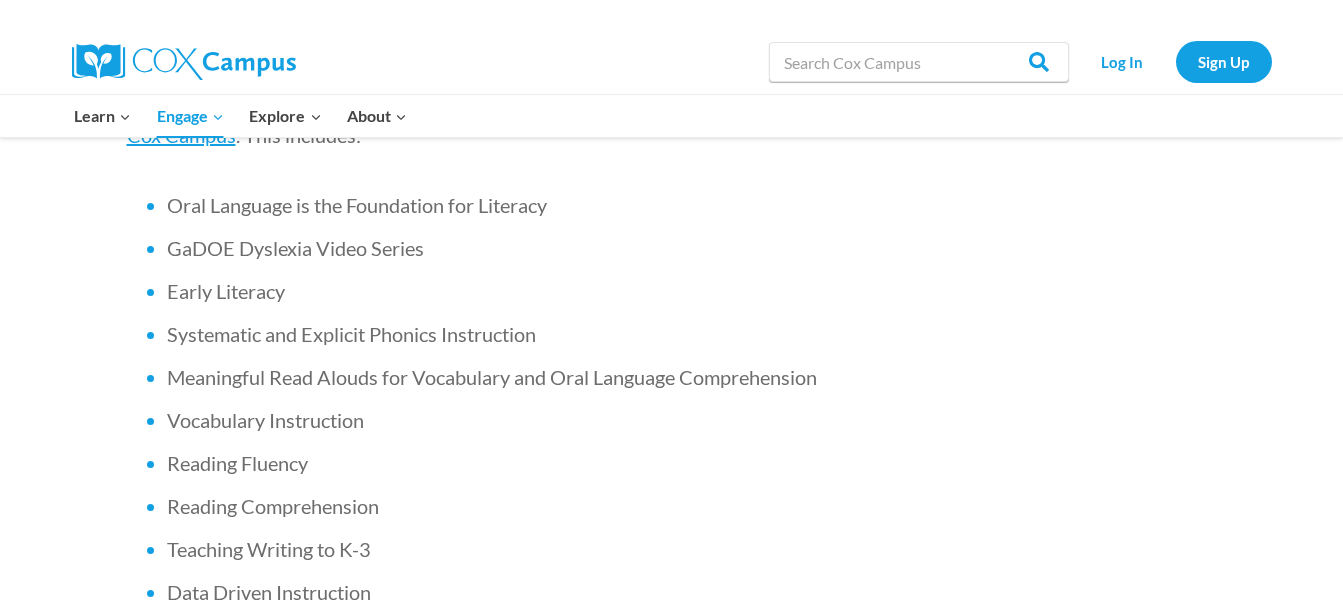 click on "Reading Fluency" at bounding box center [497, 463] 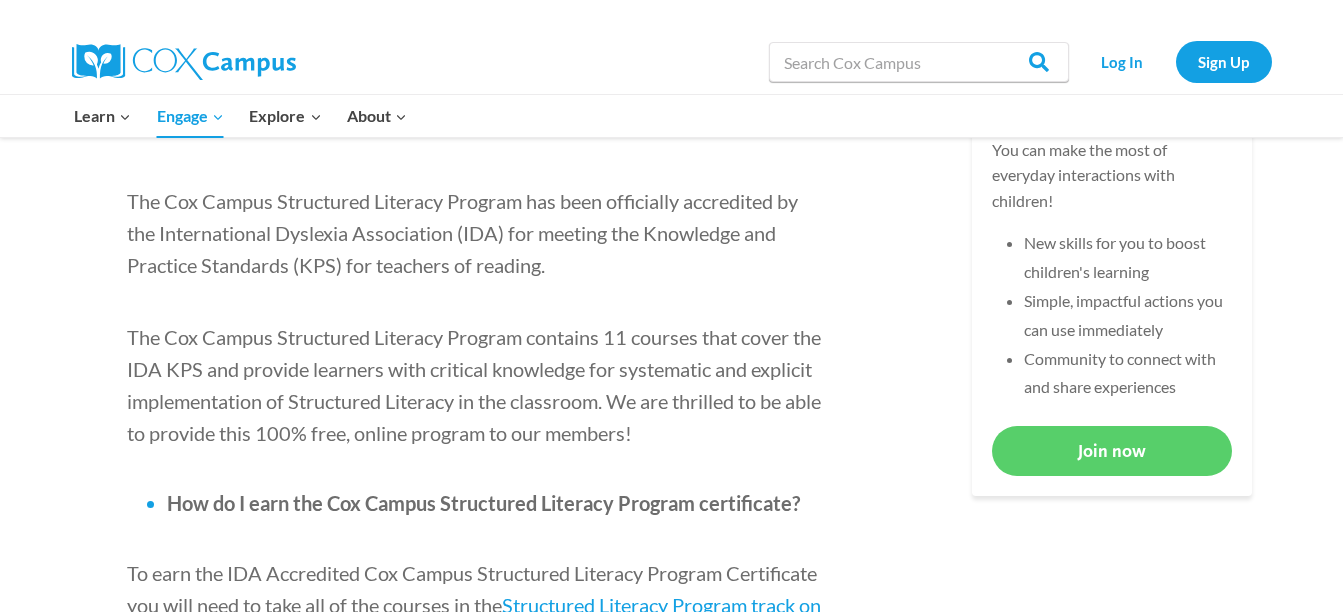 scroll, scrollTop: 864, scrollLeft: 0, axis: vertical 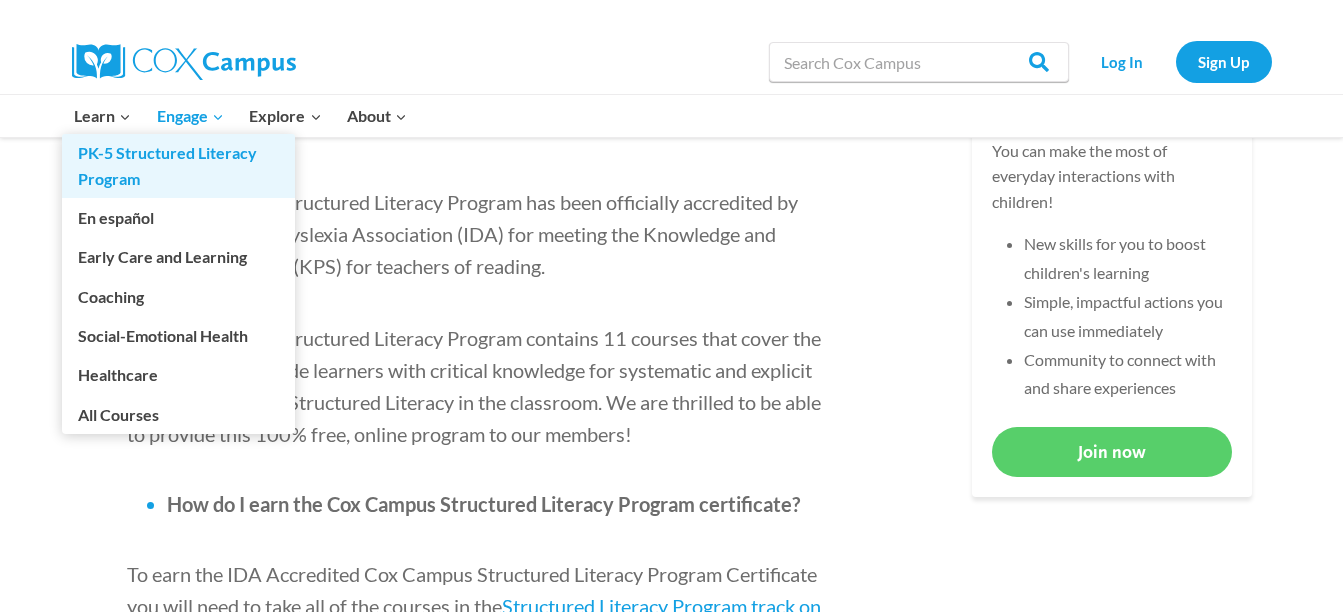 click on "PK-5 Structured Literacy Program" at bounding box center (178, 166) 